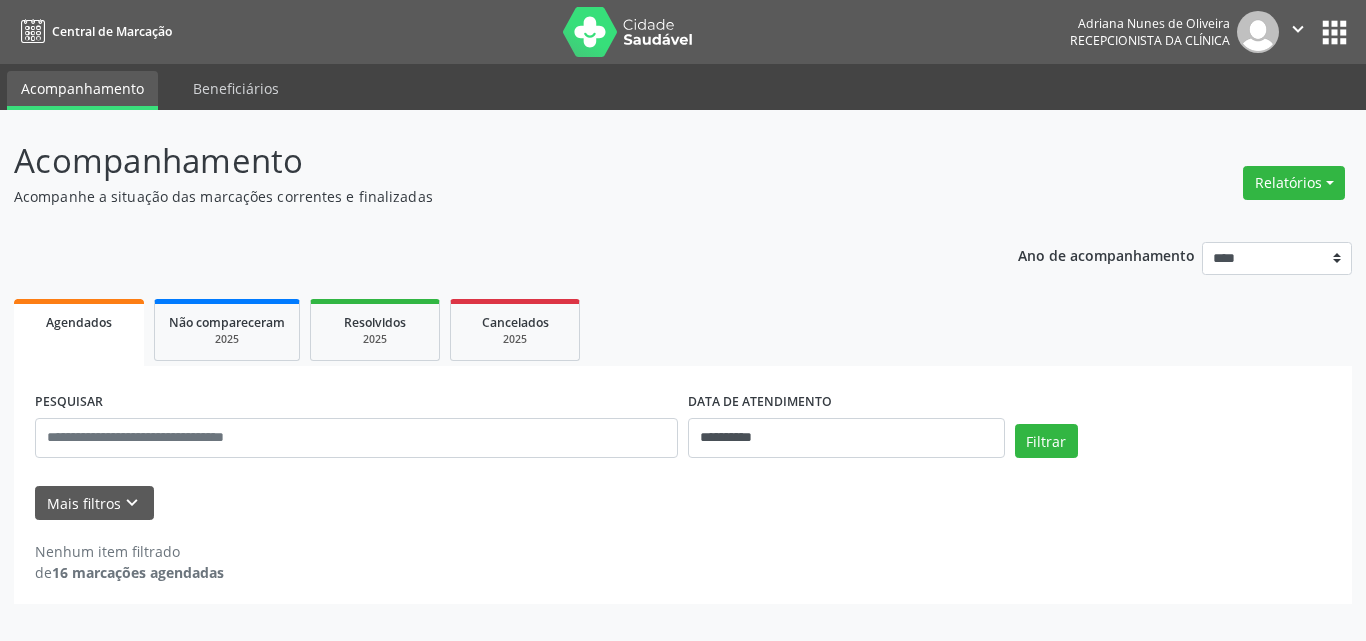 click on "Acompanhamento" at bounding box center [482, 161] 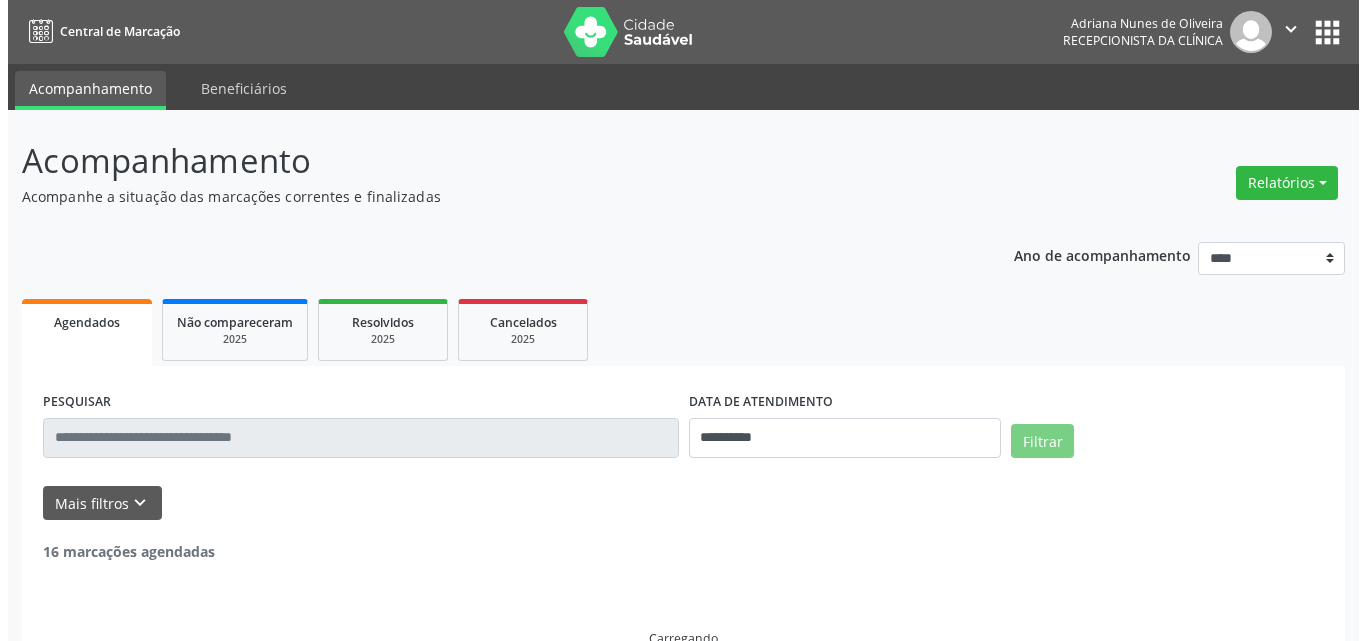 scroll, scrollTop: 0, scrollLeft: 0, axis: both 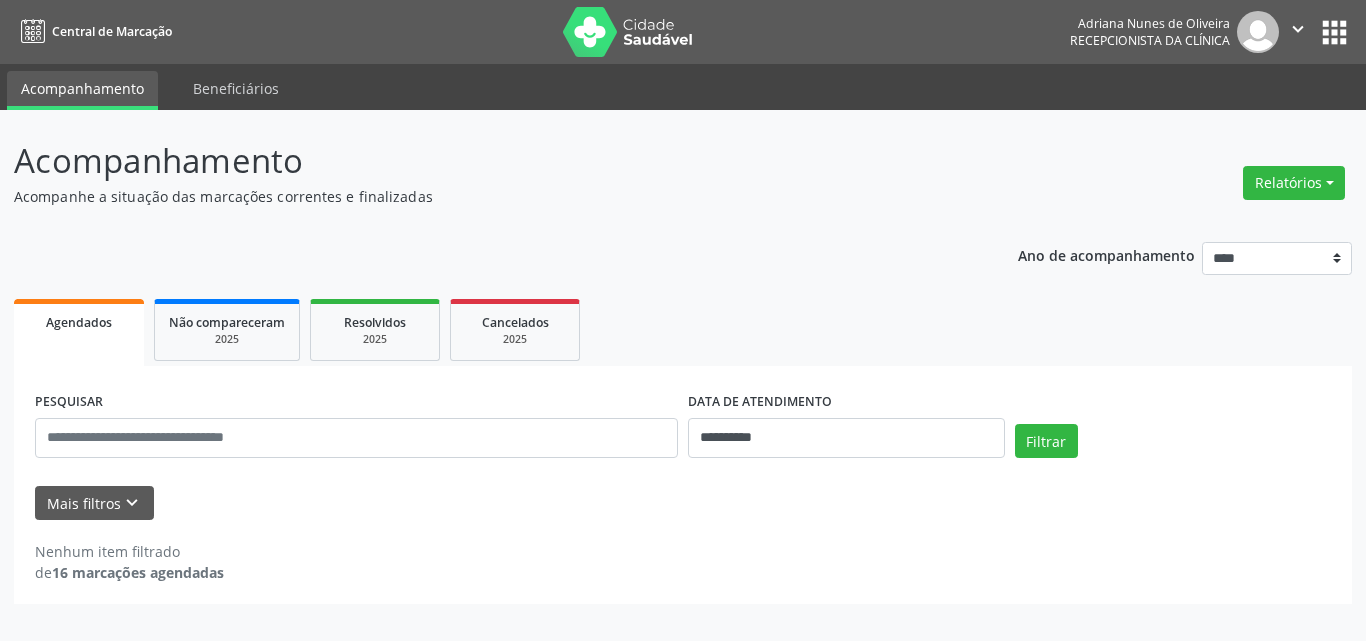 click on "**********" at bounding box center (683, 370) 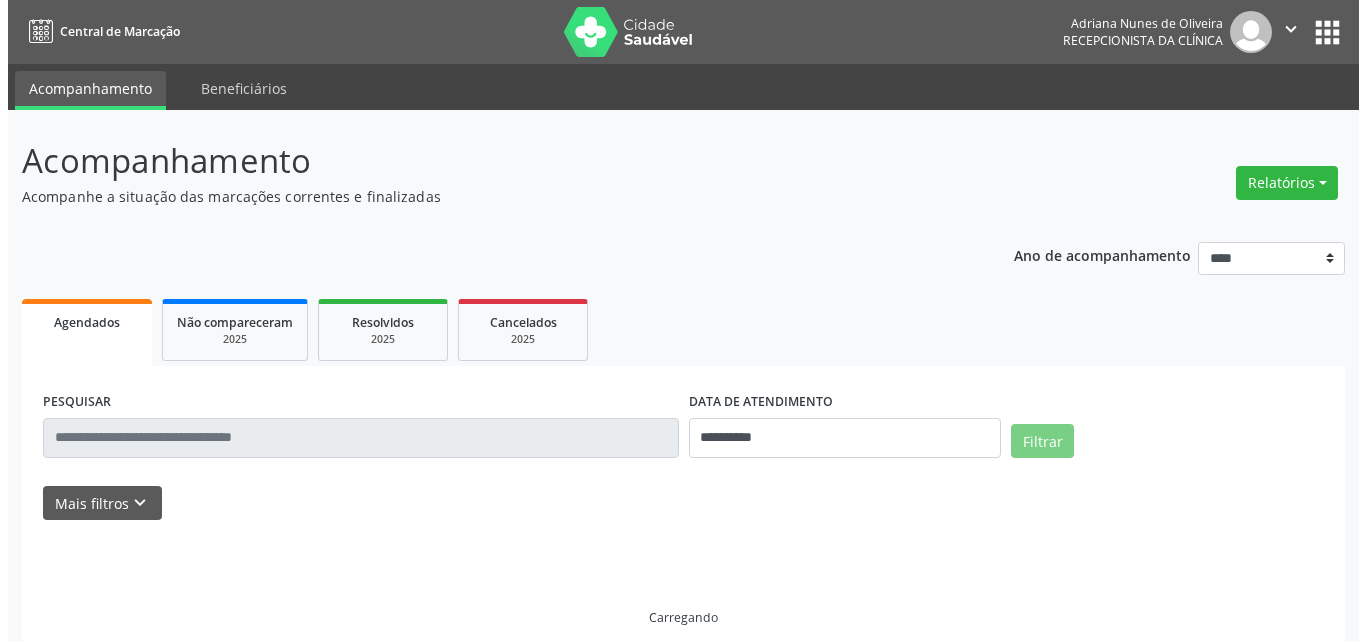 scroll, scrollTop: 0, scrollLeft: 0, axis: both 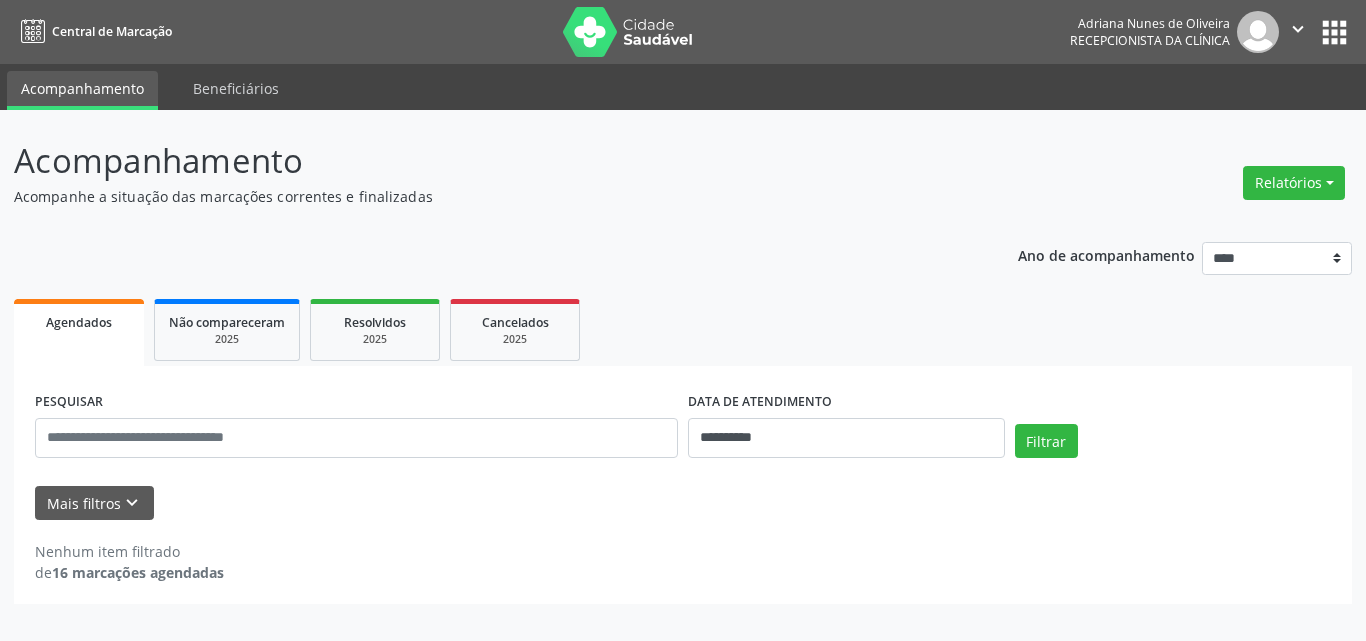 click on "Acompanhe a situação das marcações correntes e finalizadas" at bounding box center (482, 196) 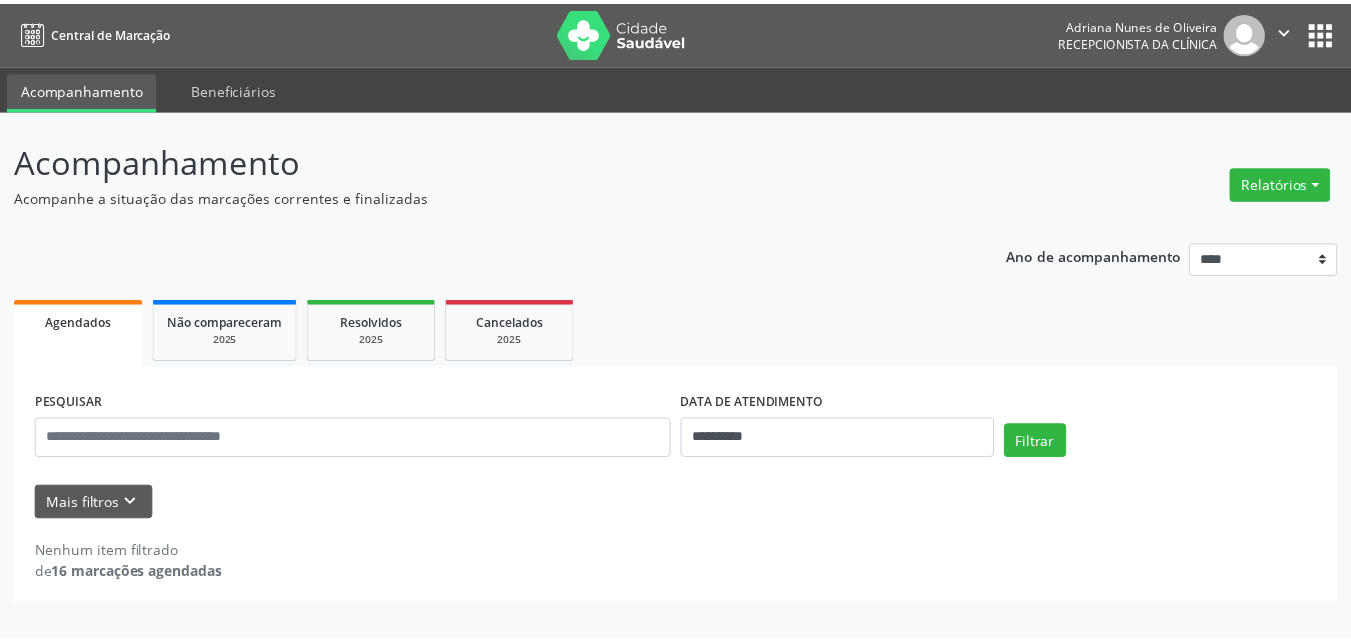 scroll, scrollTop: 0, scrollLeft: 0, axis: both 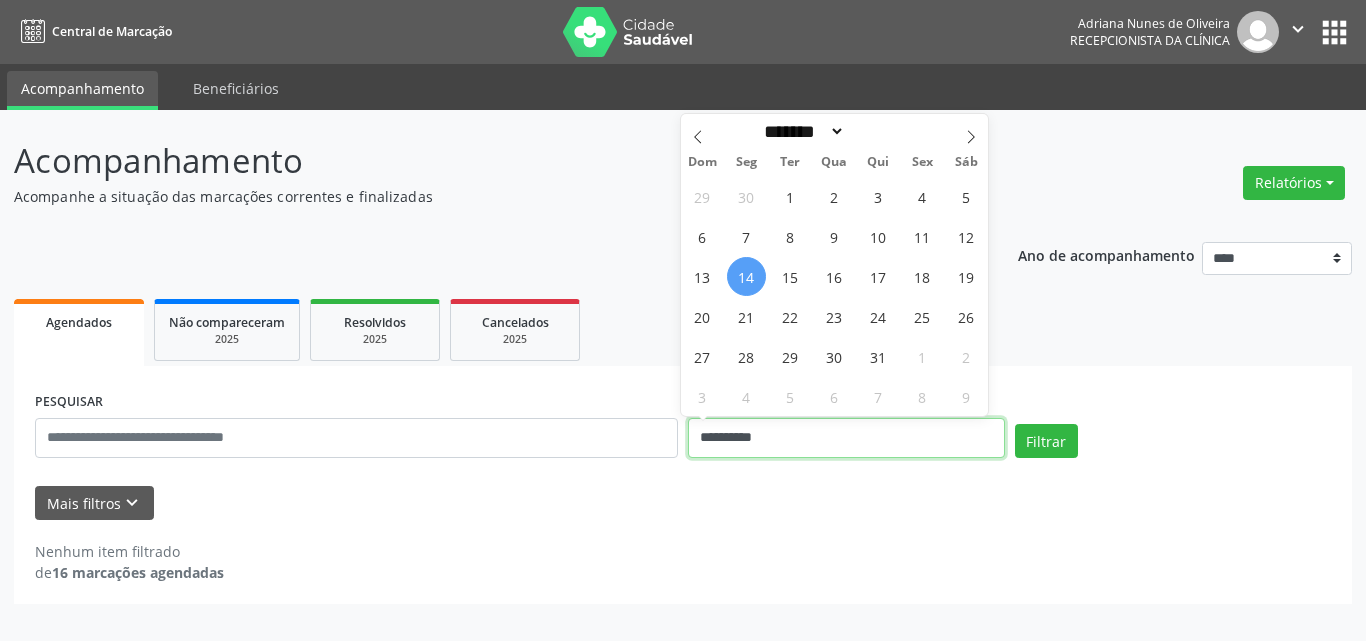 click on "**********" at bounding box center [846, 438] 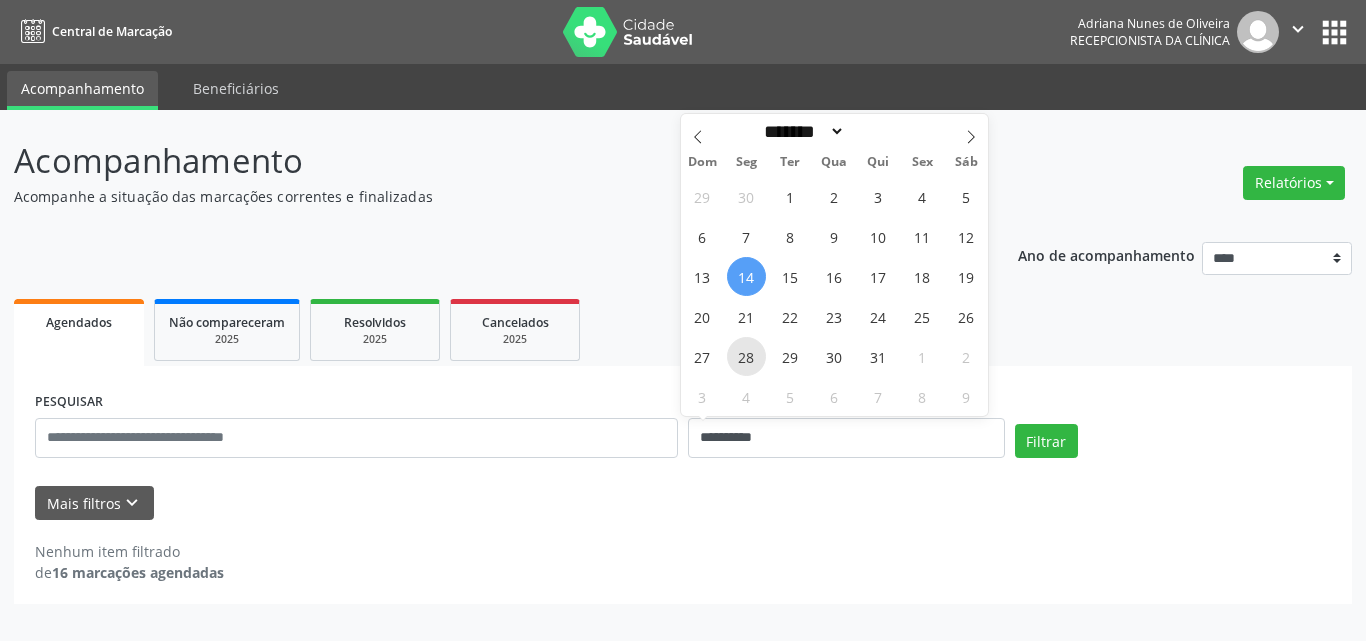 click on "28" at bounding box center (746, 356) 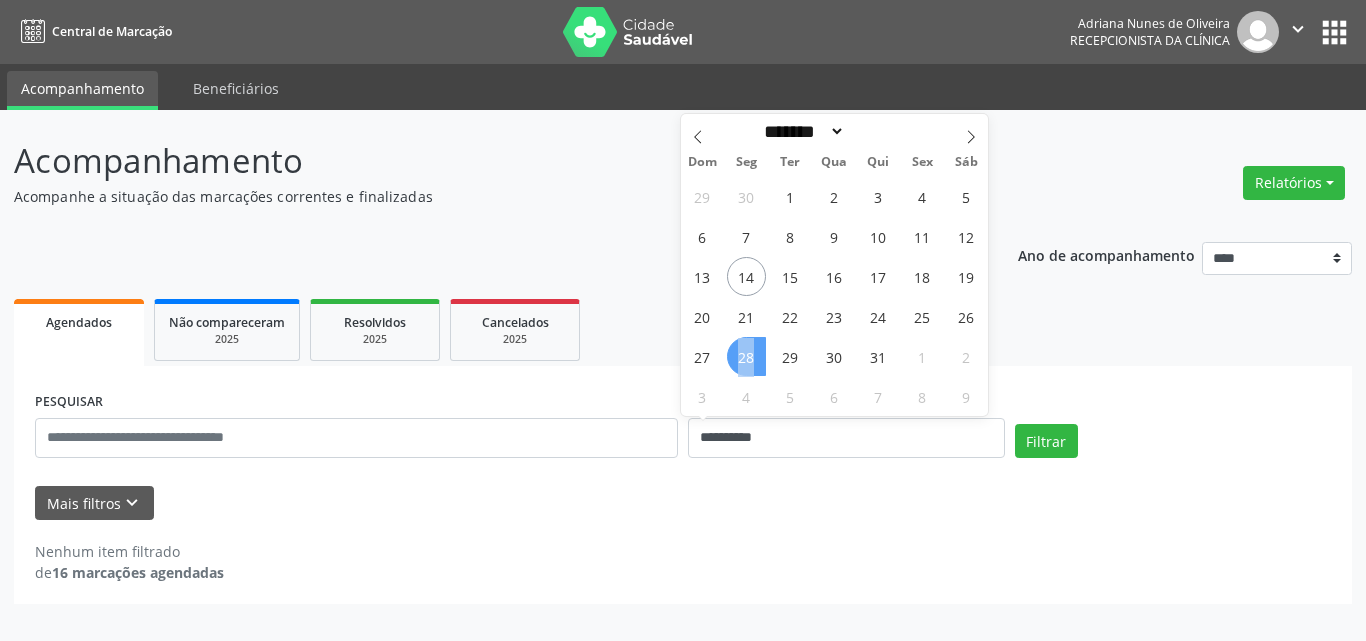 click on "28" at bounding box center [746, 356] 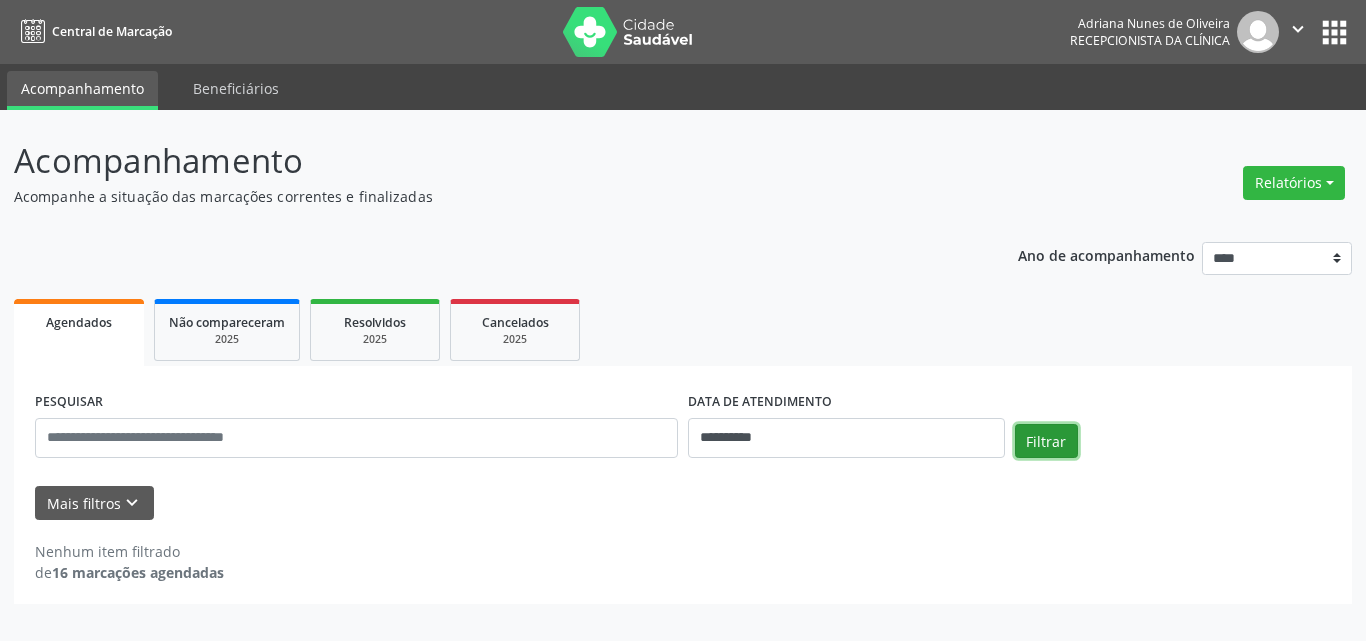 click on "Filtrar" at bounding box center (1046, 441) 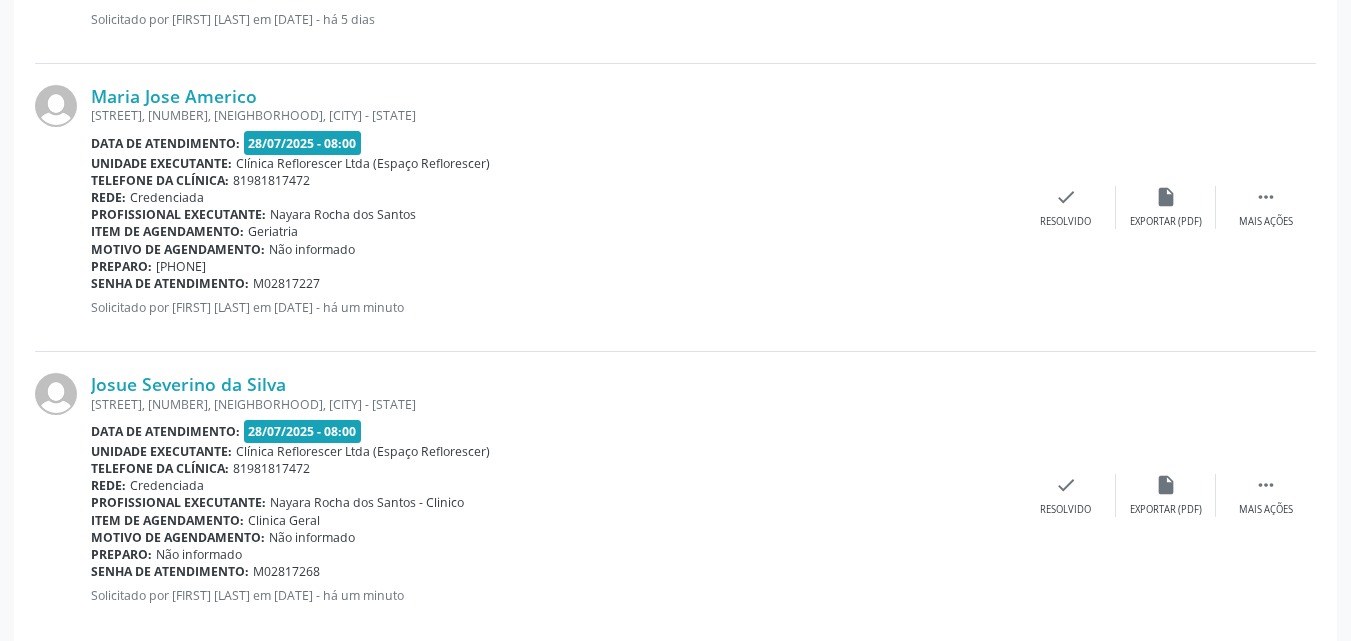 scroll, scrollTop: 2587, scrollLeft: 0, axis: vertical 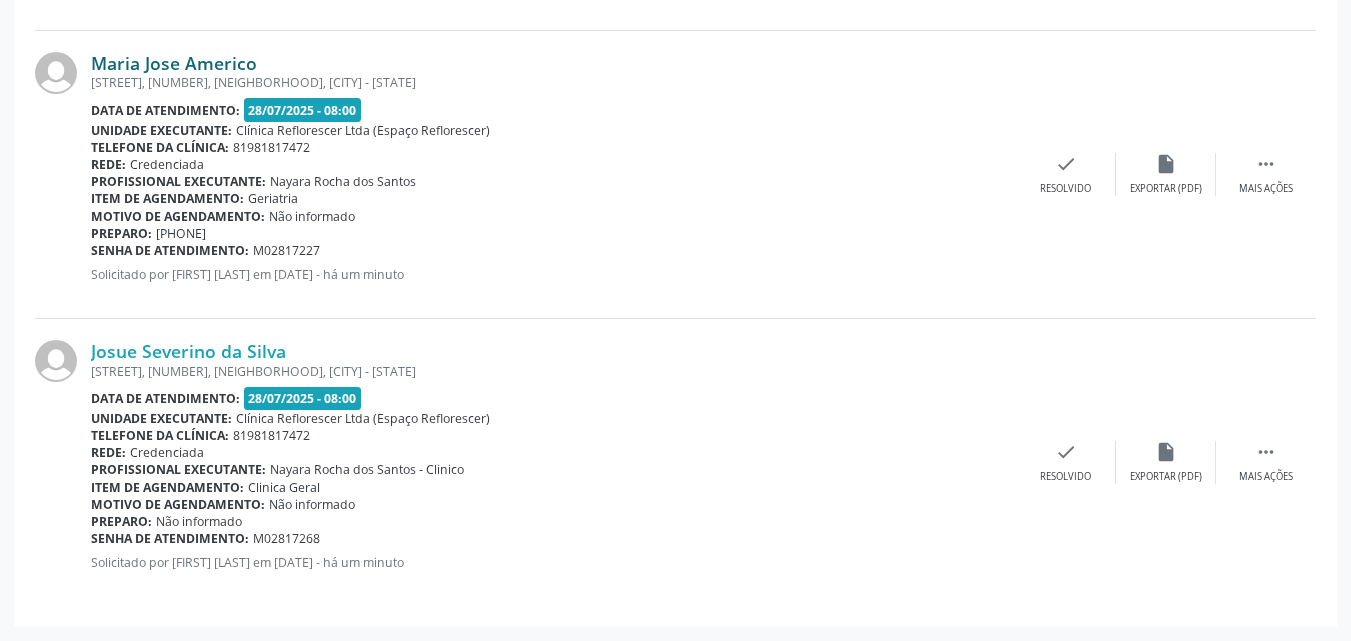 click on "Maria Jose Americo" at bounding box center [174, 63] 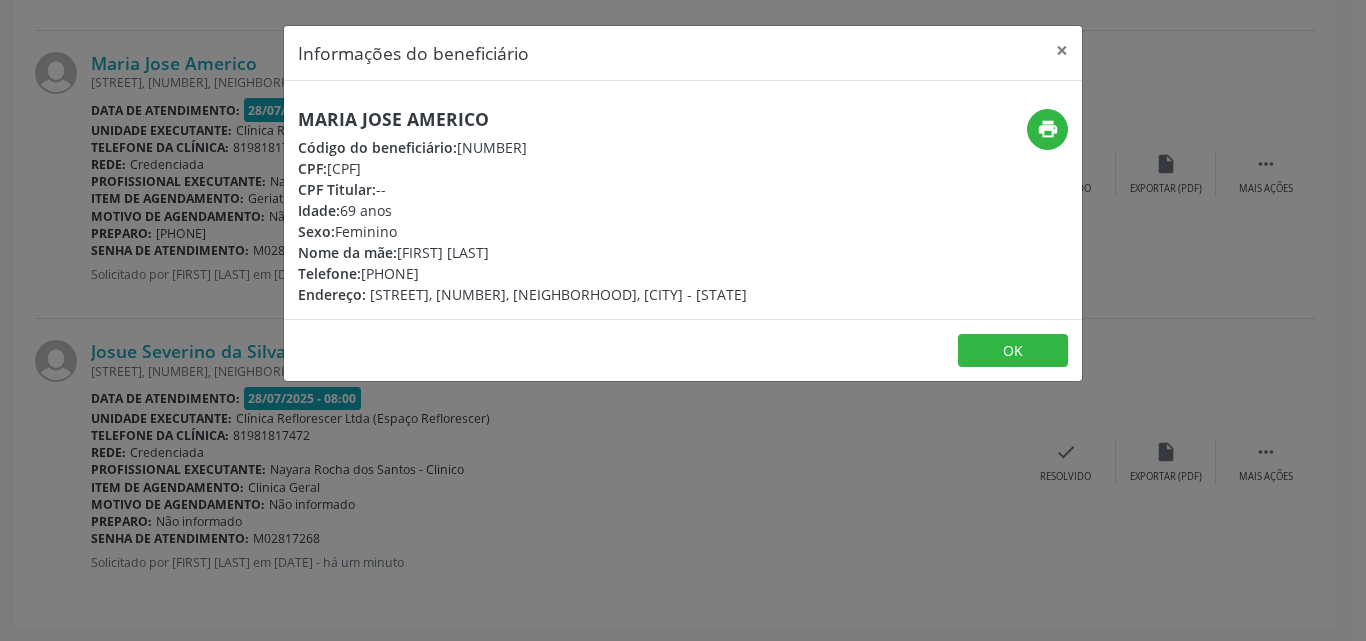 drag, startPoint x: 302, startPoint y: 118, endPoint x: 511, endPoint y: 115, distance: 209.02153 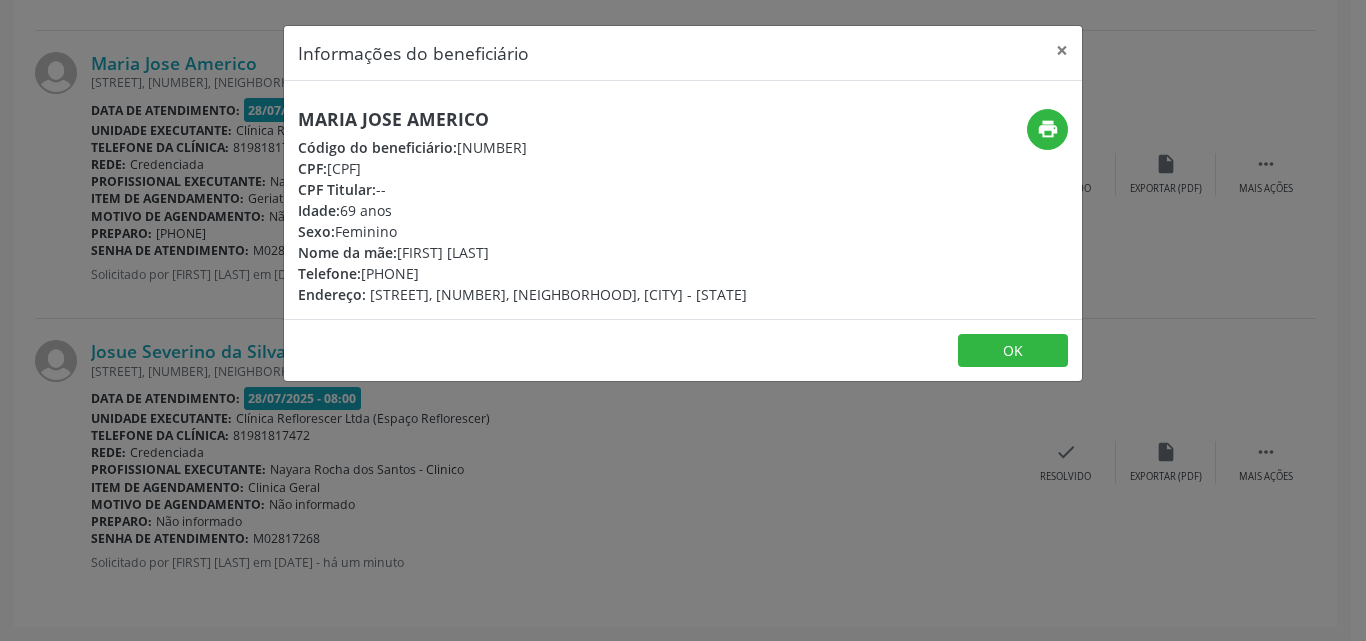 drag, startPoint x: 457, startPoint y: 145, endPoint x: 571, endPoint y: 145, distance: 114 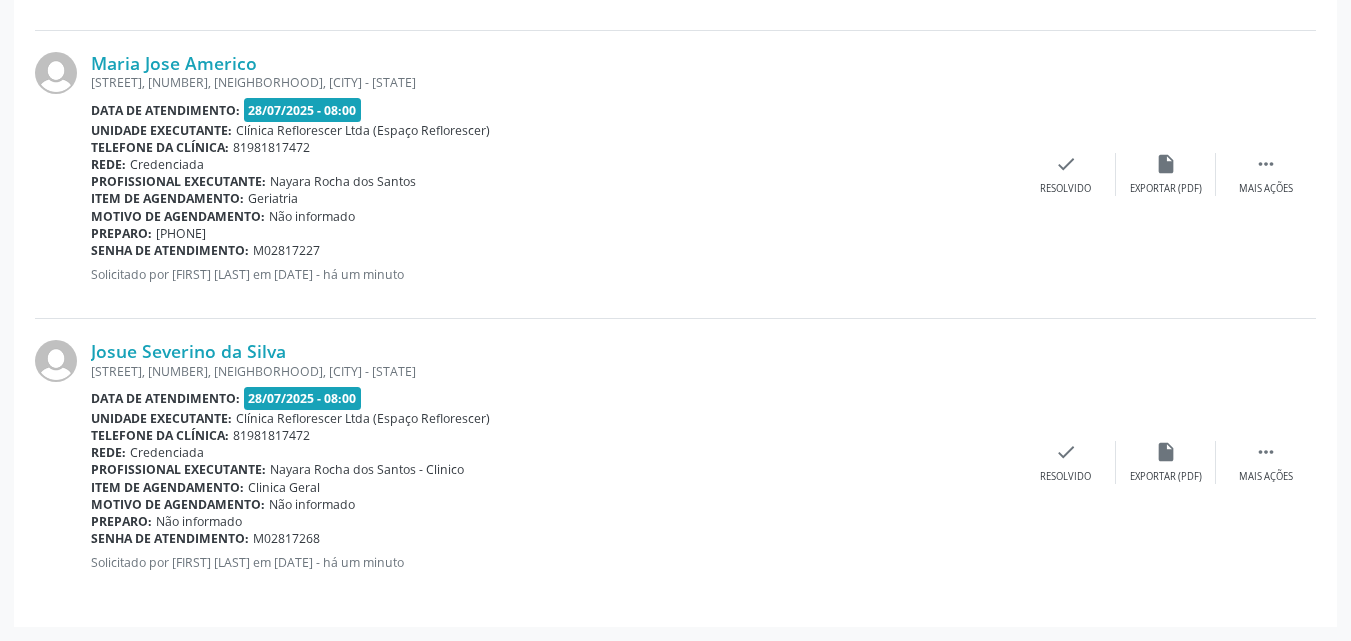 click on "[FIRST] [LAST]
[STREET], [NUMBER], [NEIGHBORHOOD], [CITY] - [STATE]
Data de atendimento:
[DATE] - 08:00
Unidade executante:
Clínica Reflorescer Ltda (Espaço Reflorescer)
Telefone da clínica:
[PHONE]
Rede:
Credenciada
Profissional executante:
[FIRST] [LAST] - Clinico
Item de agendamento:
Clinica Geral
Motivo de agendamento:
Não informado
Preparo:
Não informado
Senha de atendimento:
M02817268
Solicitado por [FIRST] [LAST] em [DATE] - há um minuto

Mais ações
insert_drive_file
Exportar (PDF)
check
Resolvido" at bounding box center [675, 462] 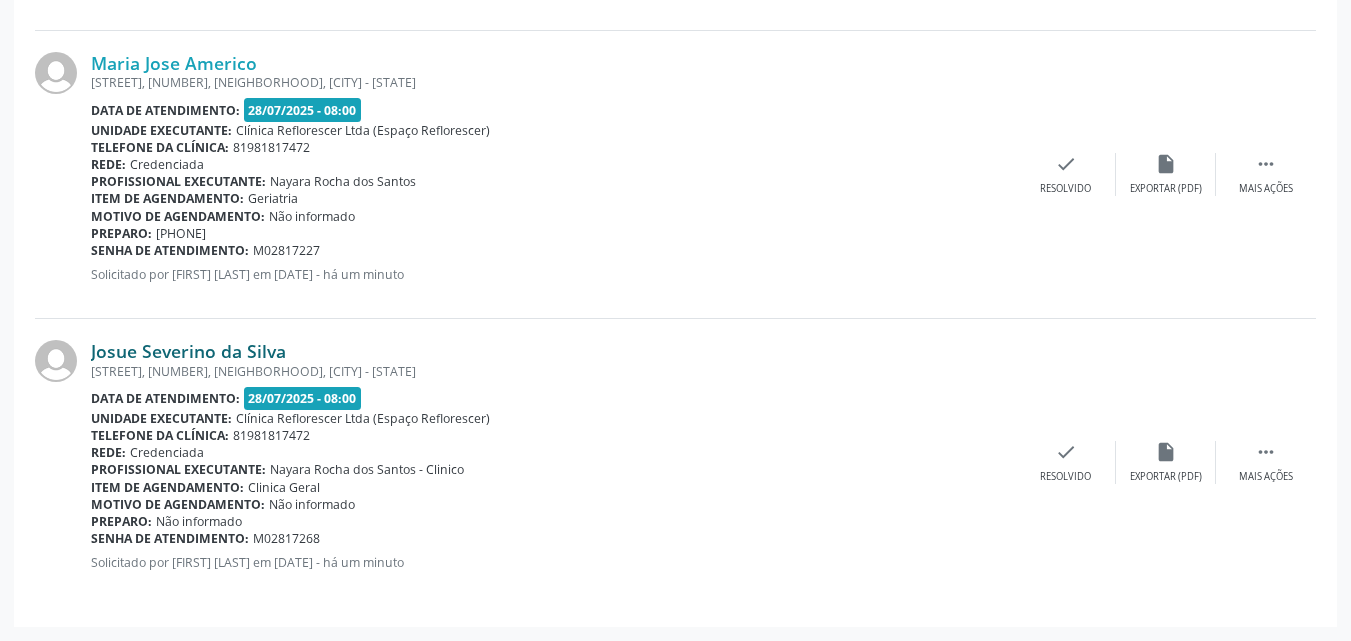 click on "Josue Severino da Silva" at bounding box center [188, 351] 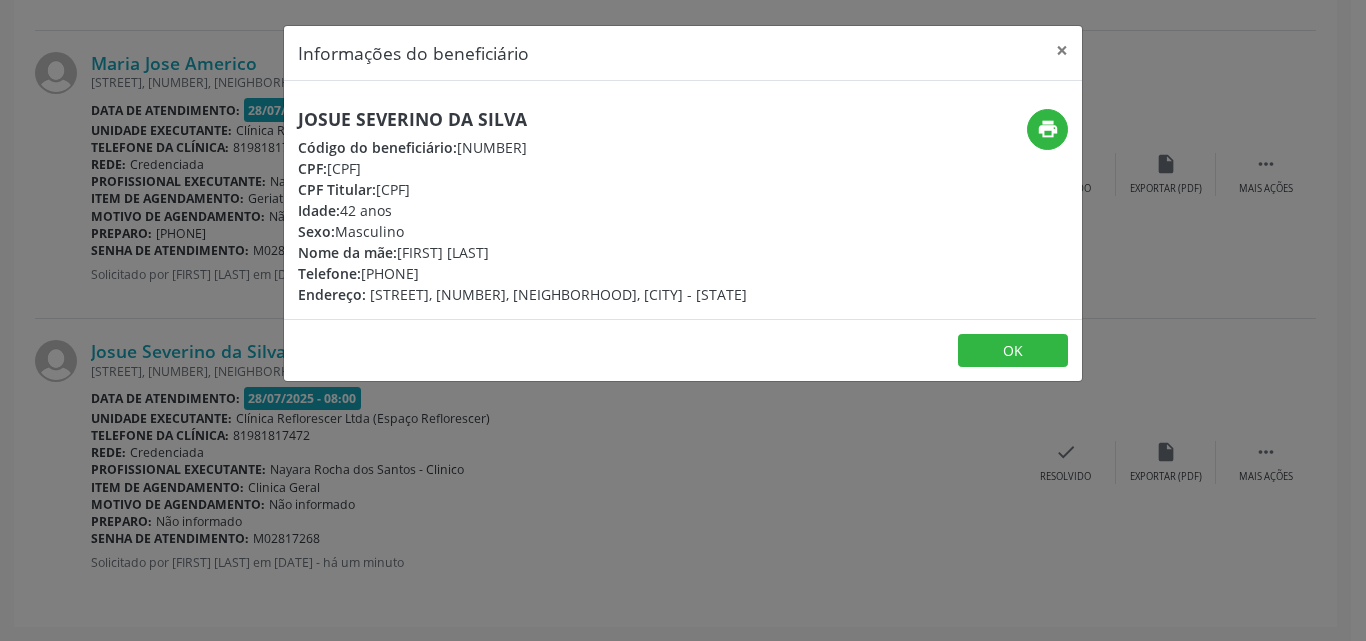 drag, startPoint x: 293, startPoint y: 111, endPoint x: 557, endPoint y: 103, distance: 264.1212 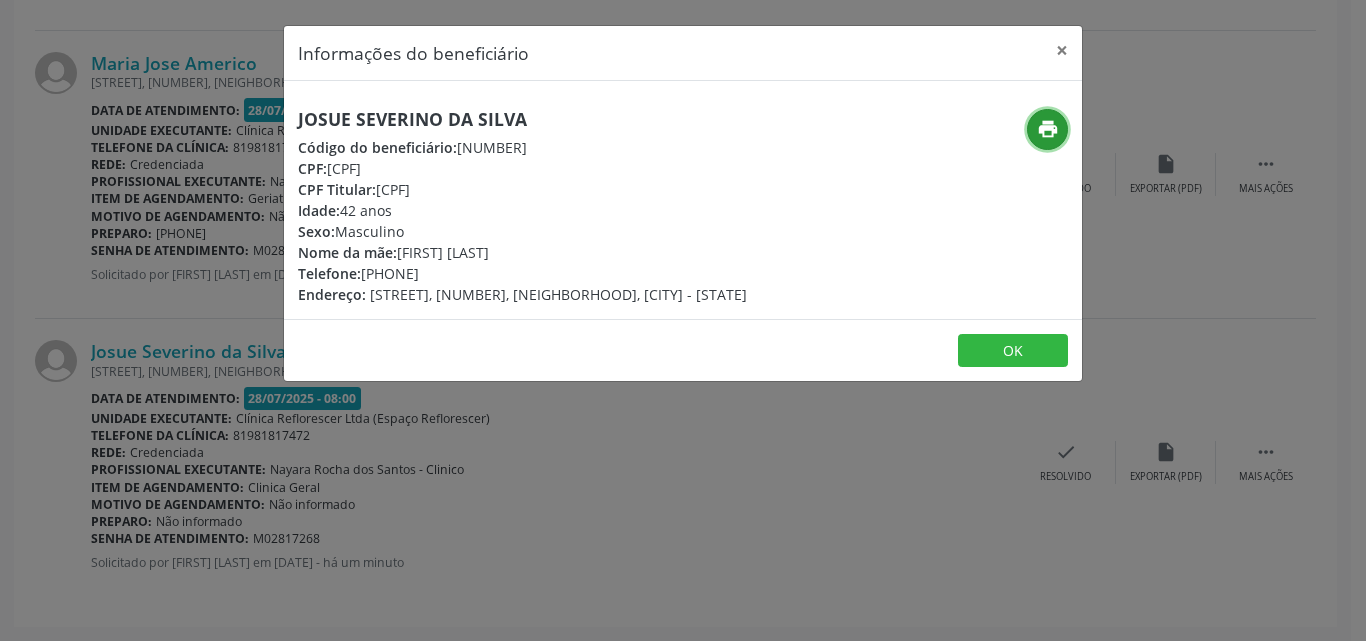 click on "print" at bounding box center [1048, 129] 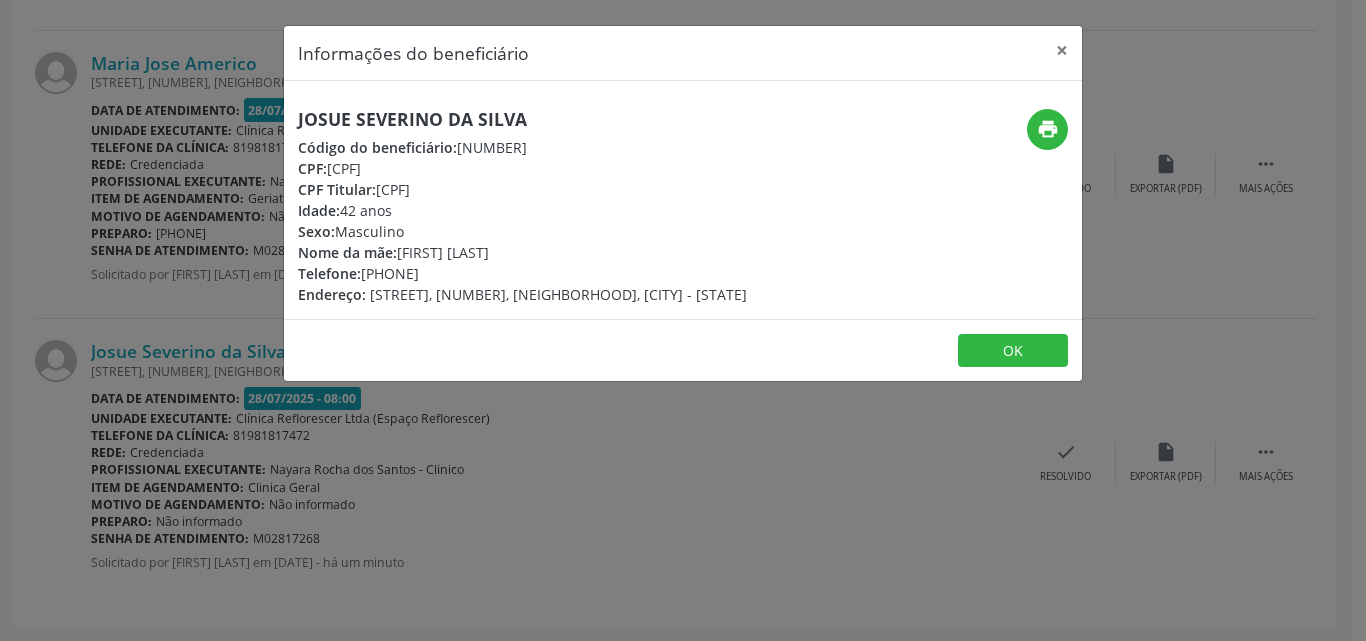 drag, startPoint x: 328, startPoint y: 169, endPoint x: 443, endPoint y: 169, distance: 115 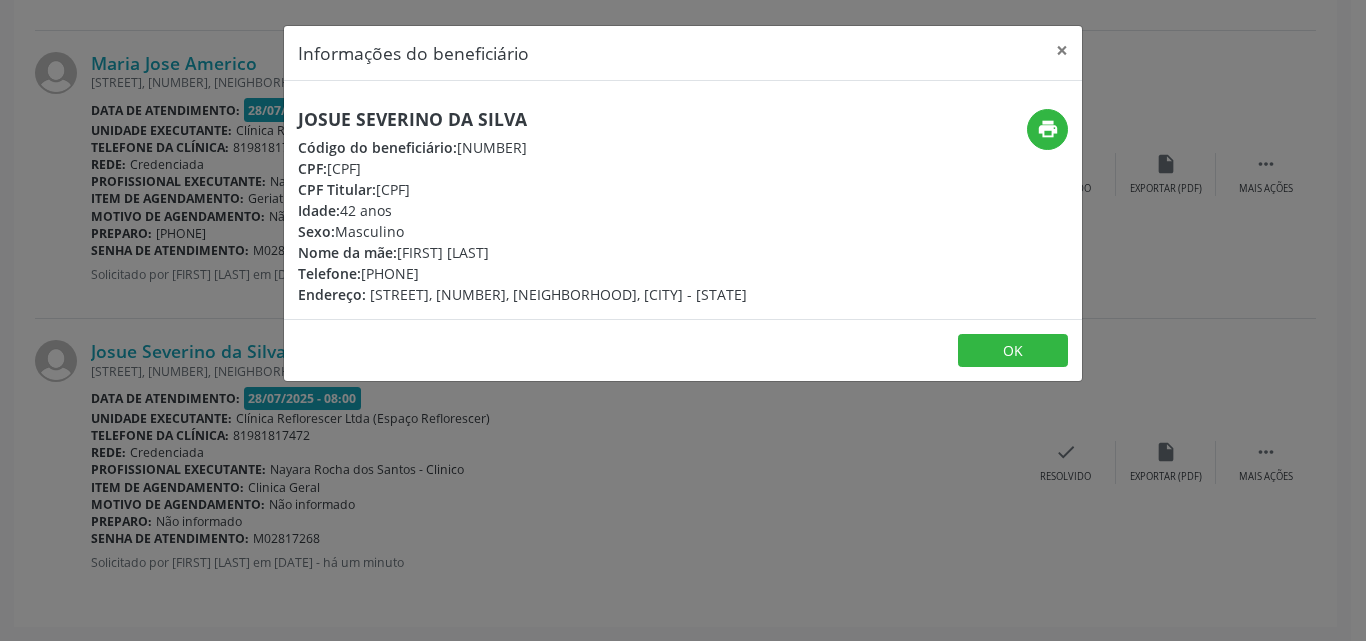 drag, startPoint x: 362, startPoint y: 272, endPoint x: 474, endPoint y: 276, distance: 112.0714 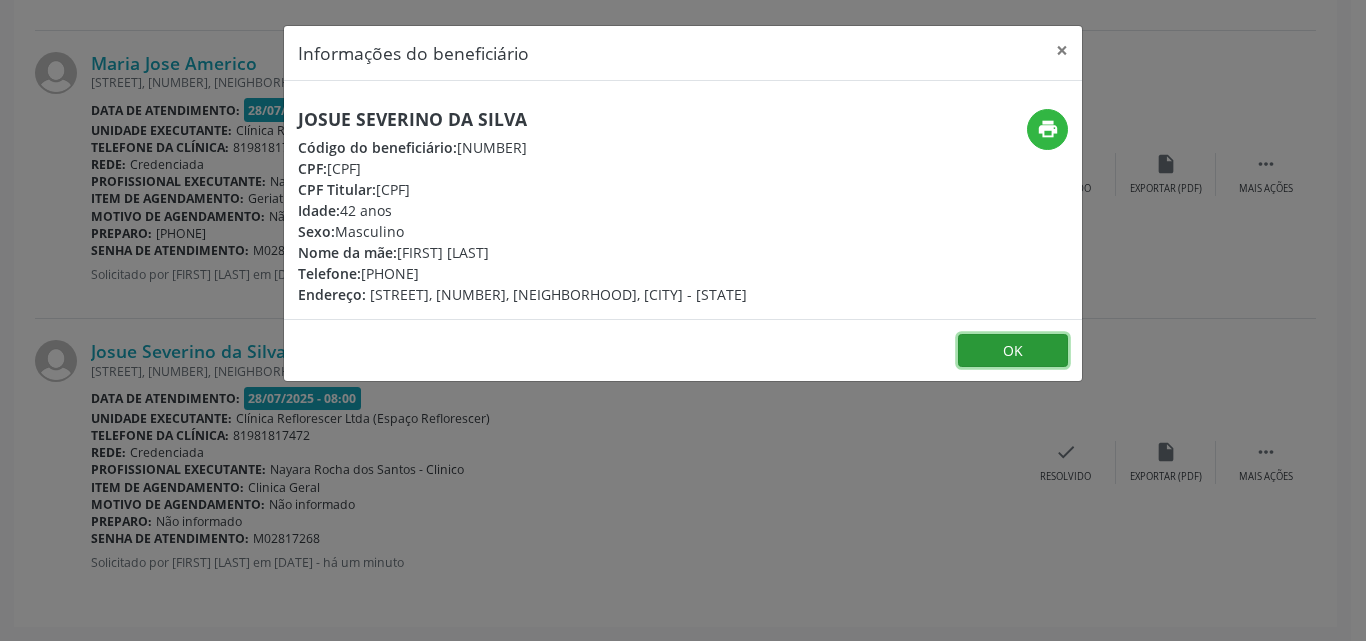 click on "OK" at bounding box center (1013, 351) 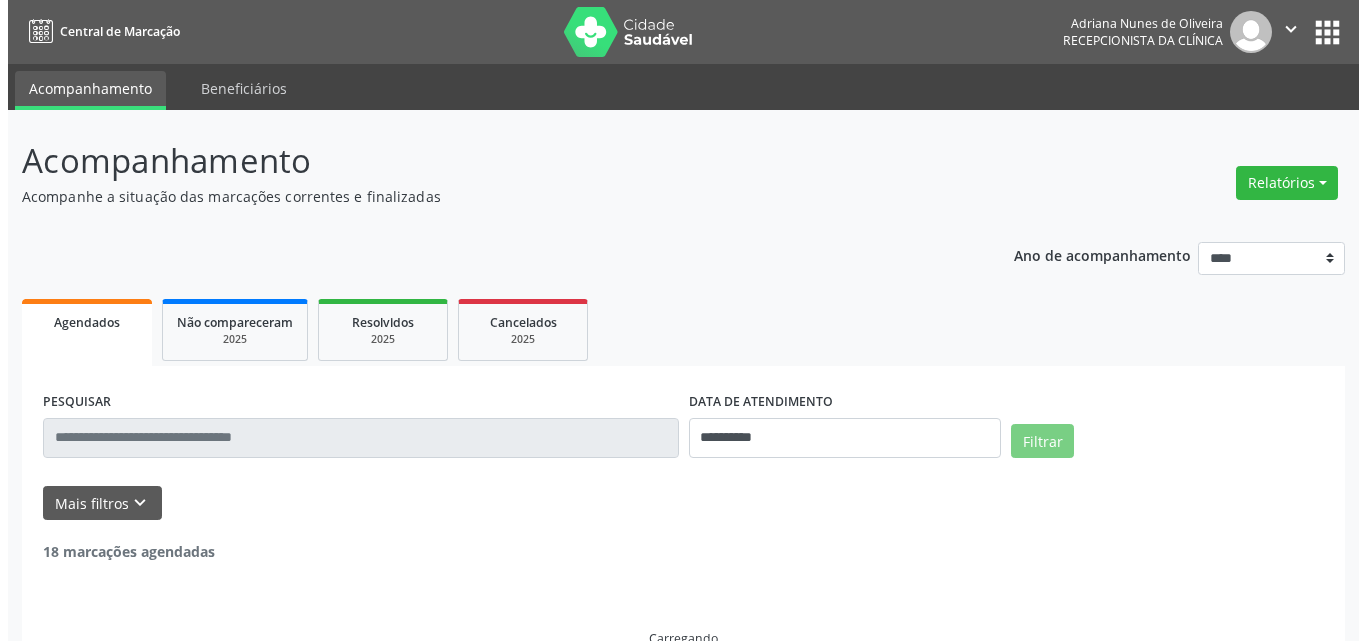 scroll, scrollTop: 0, scrollLeft: 0, axis: both 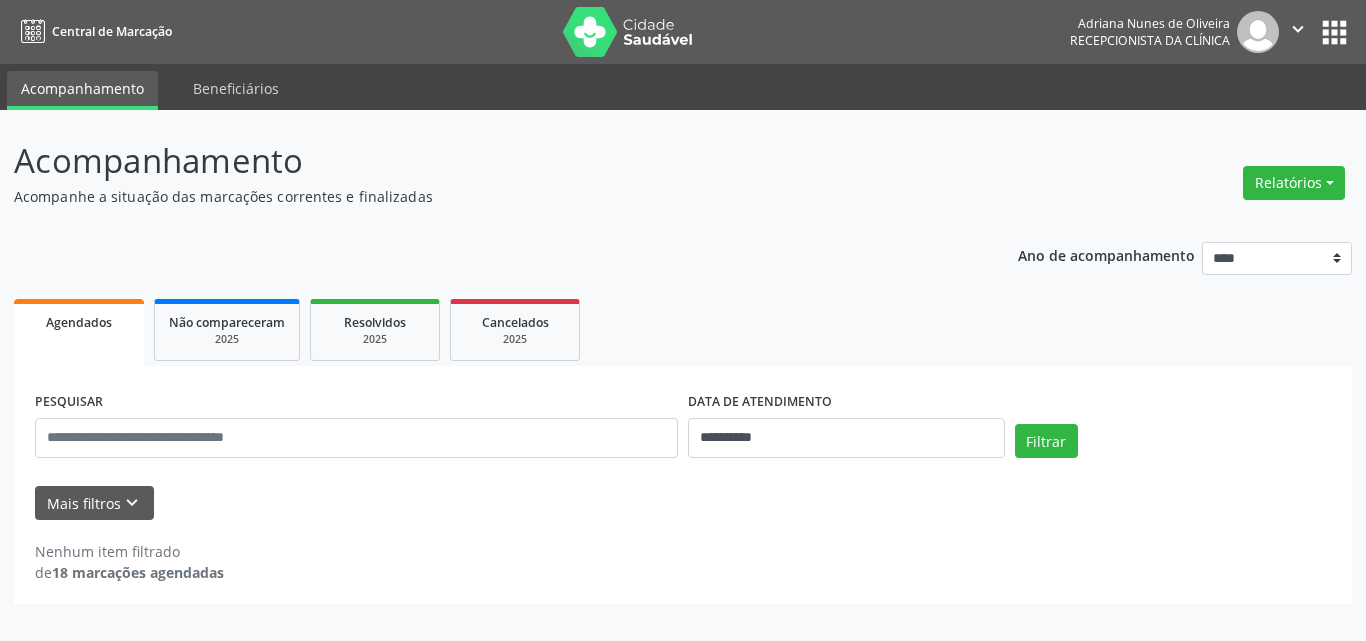 click on "**********" at bounding box center [683, 416] 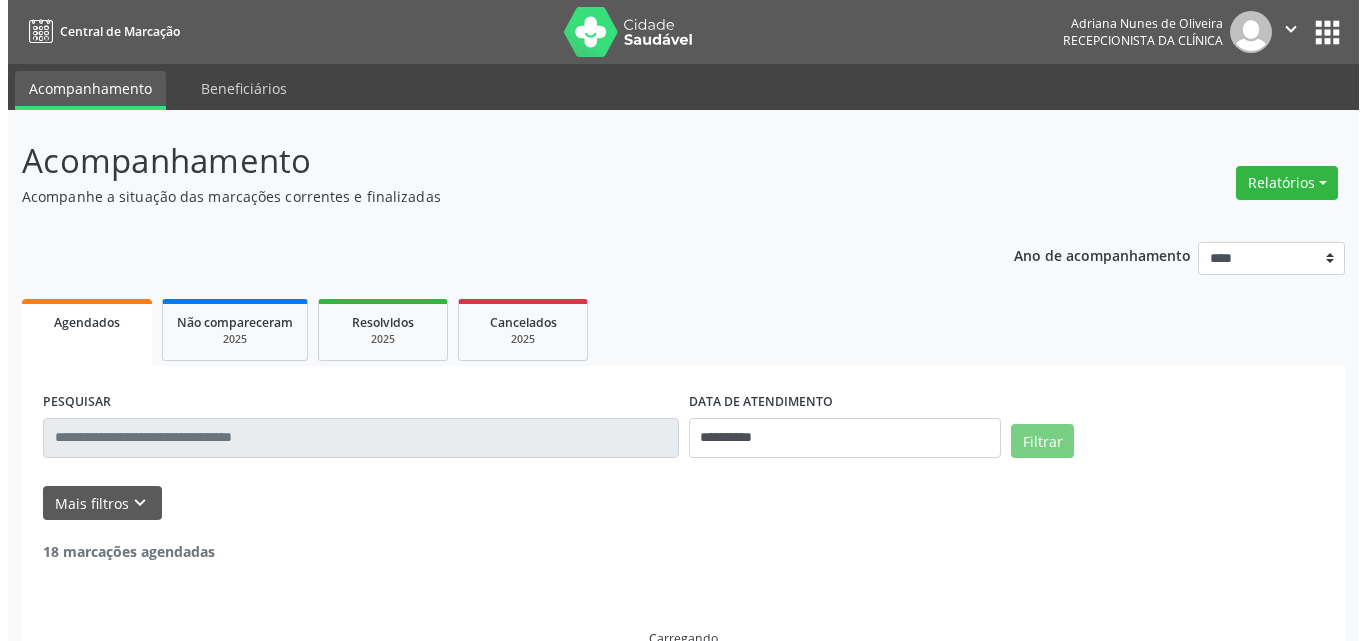 scroll, scrollTop: 0, scrollLeft: 0, axis: both 